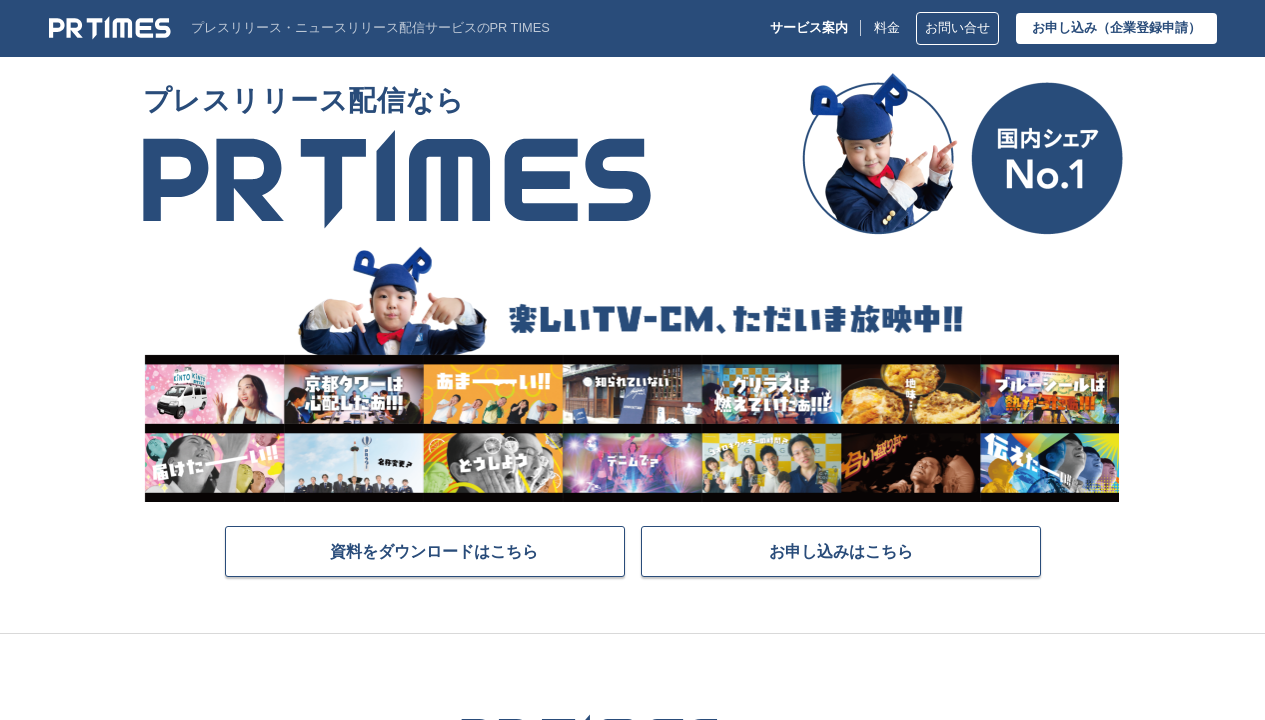 scroll, scrollTop: 0, scrollLeft: 0, axis: both 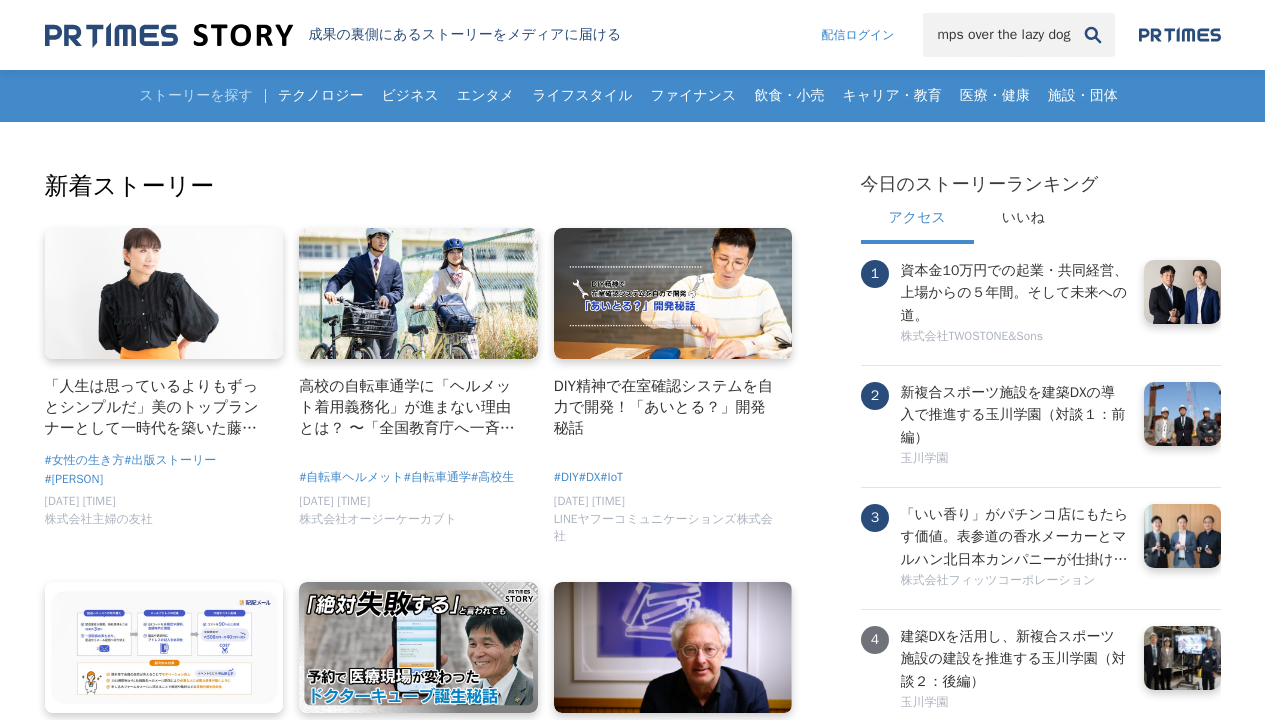 type on "The quick brown fox jumps over the lazy dog" 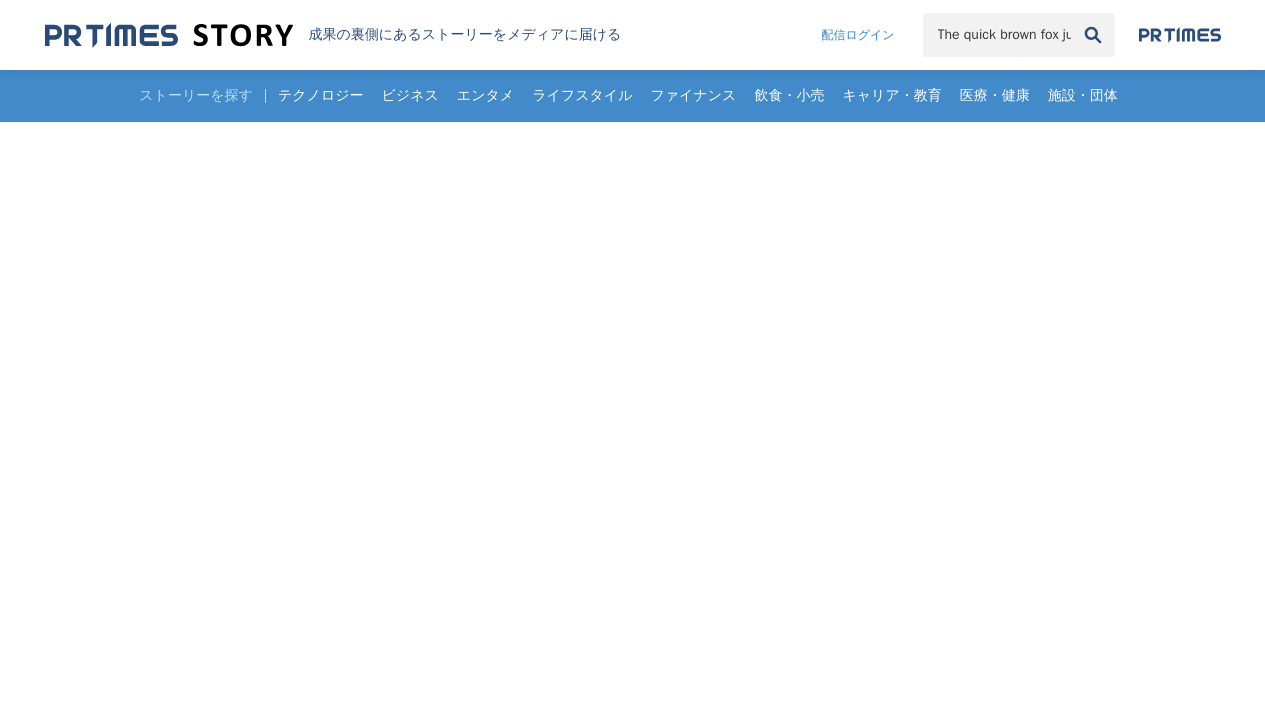 scroll, scrollTop: 0, scrollLeft: 0, axis: both 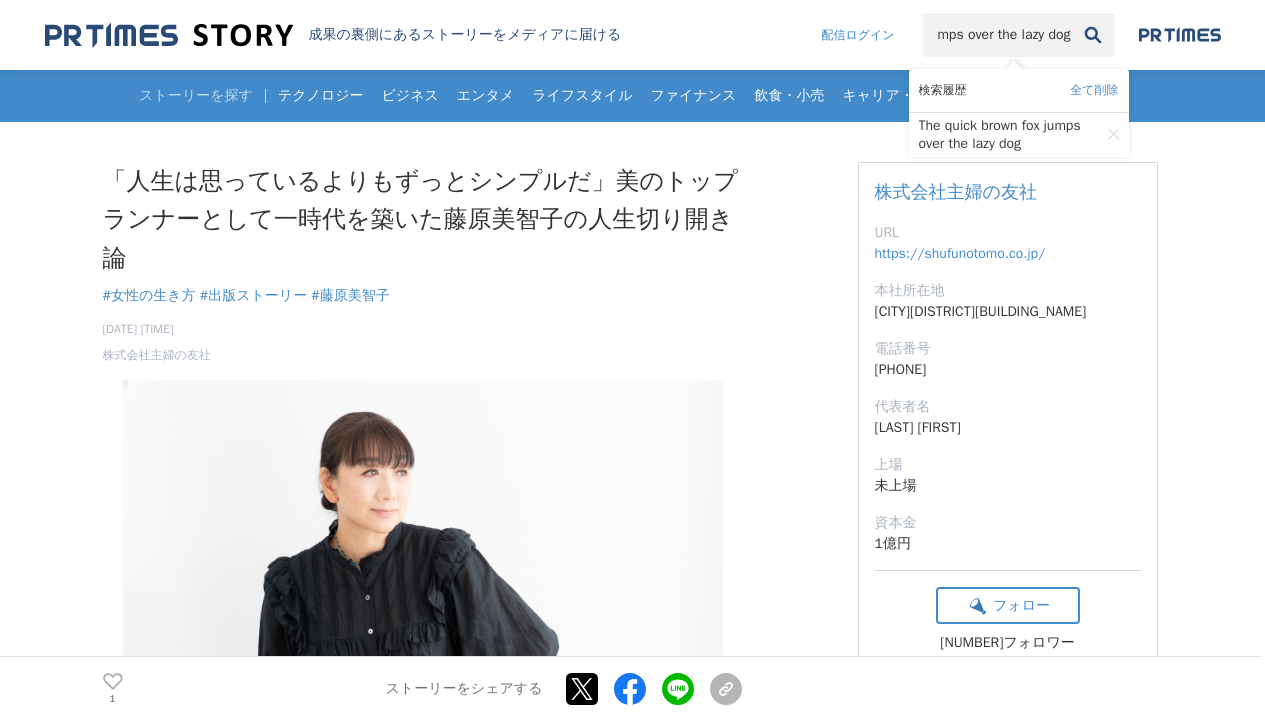 type on "The quick brown fox jumps over the lazy dog" 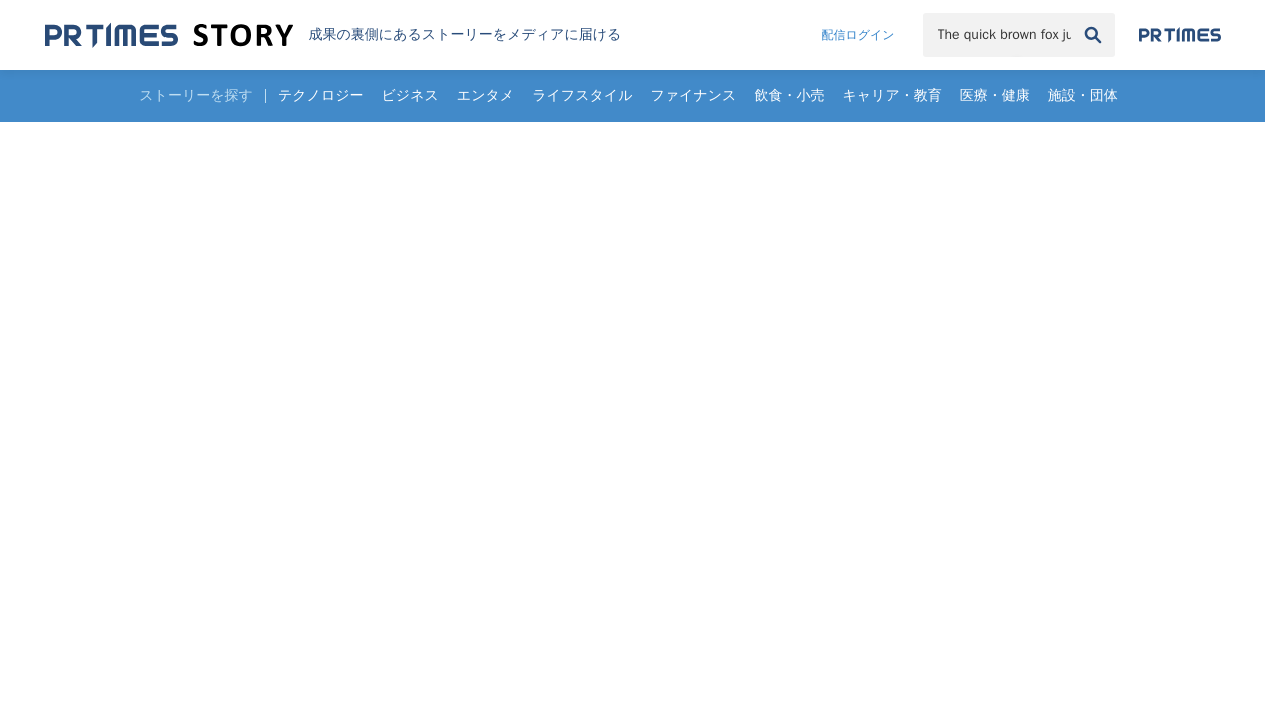 scroll, scrollTop: 0, scrollLeft: 0, axis: both 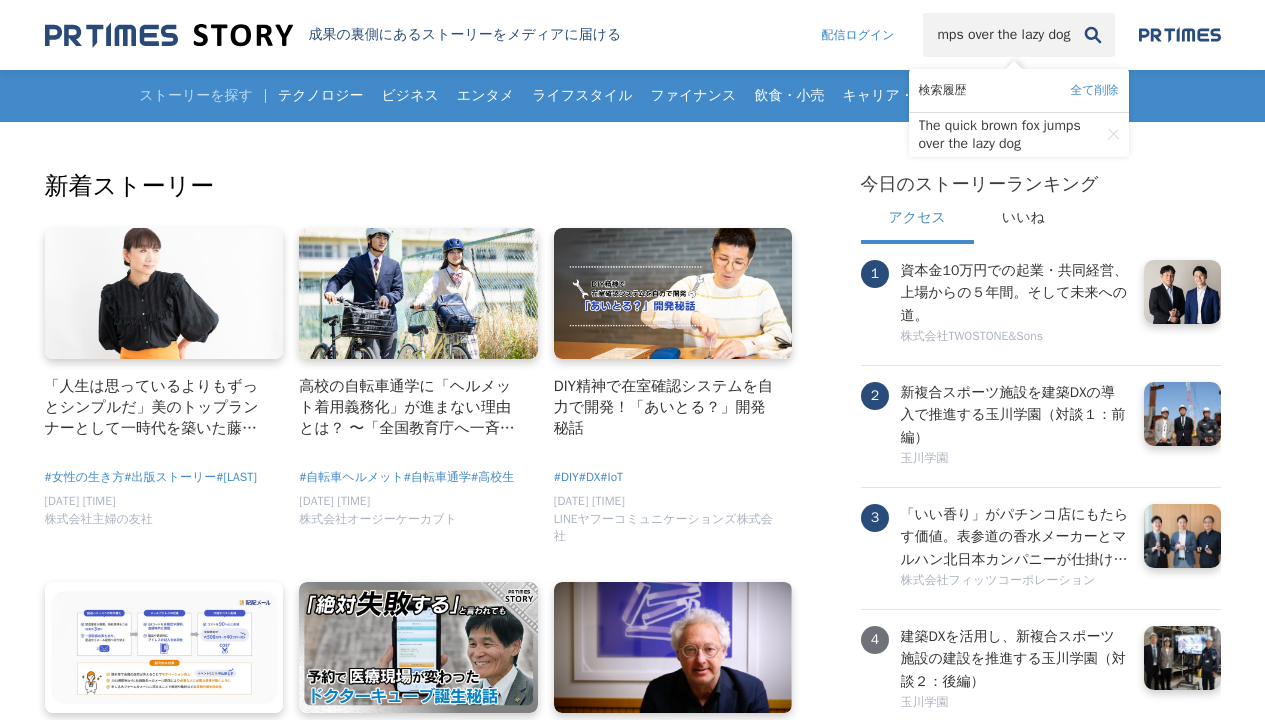 type on "The quick brown fox jumps over the lazy dog" 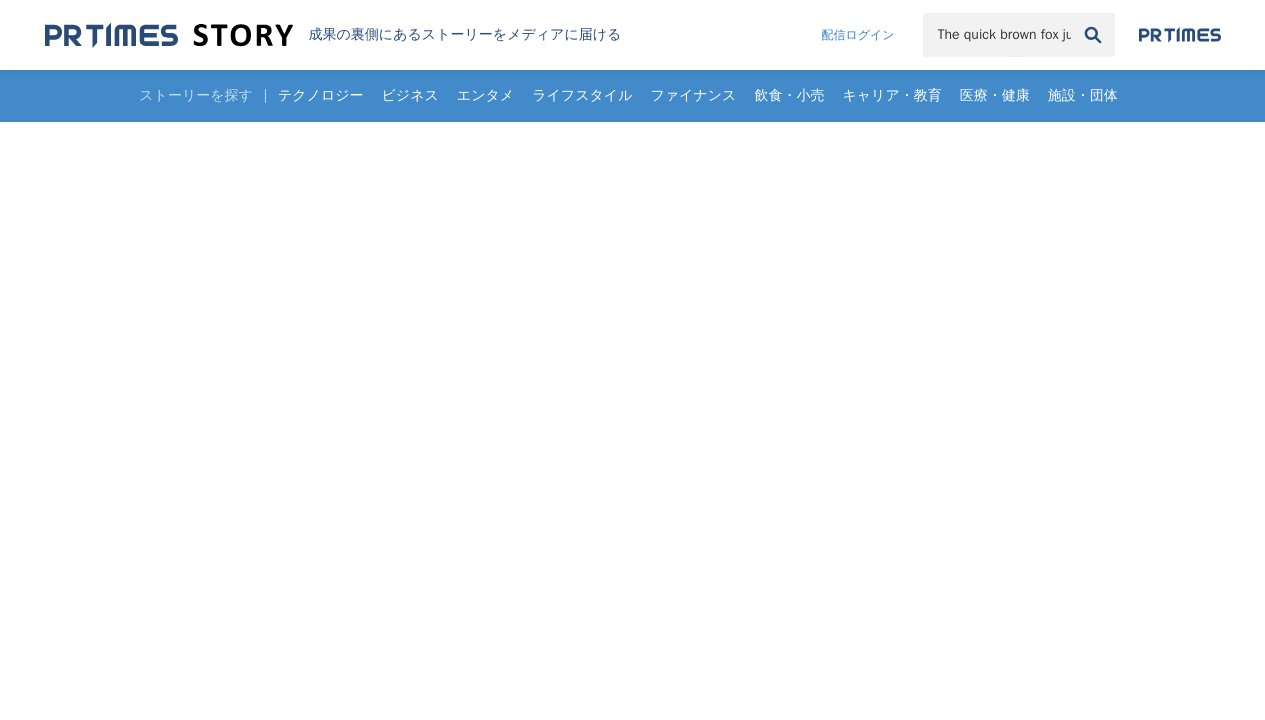 scroll, scrollTop: 0, scrollLeft: 0, axis: both 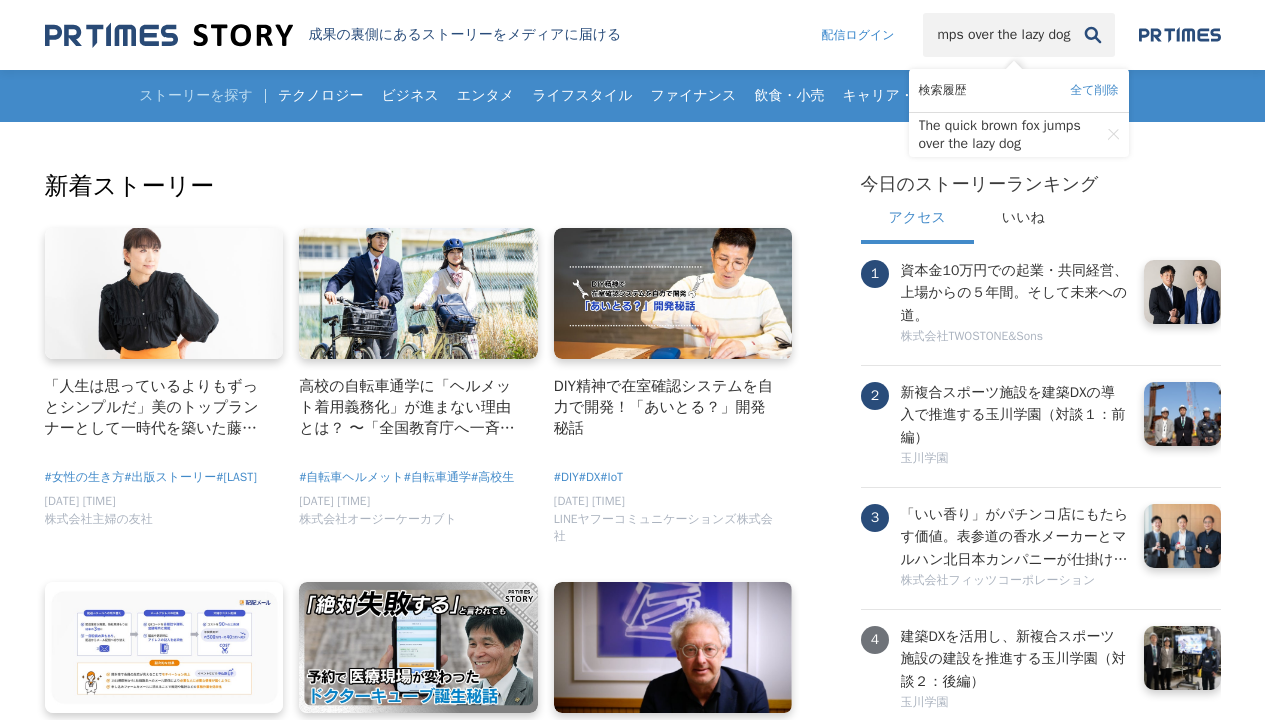 type on "The quick brown fox jumps over the lazy dog" 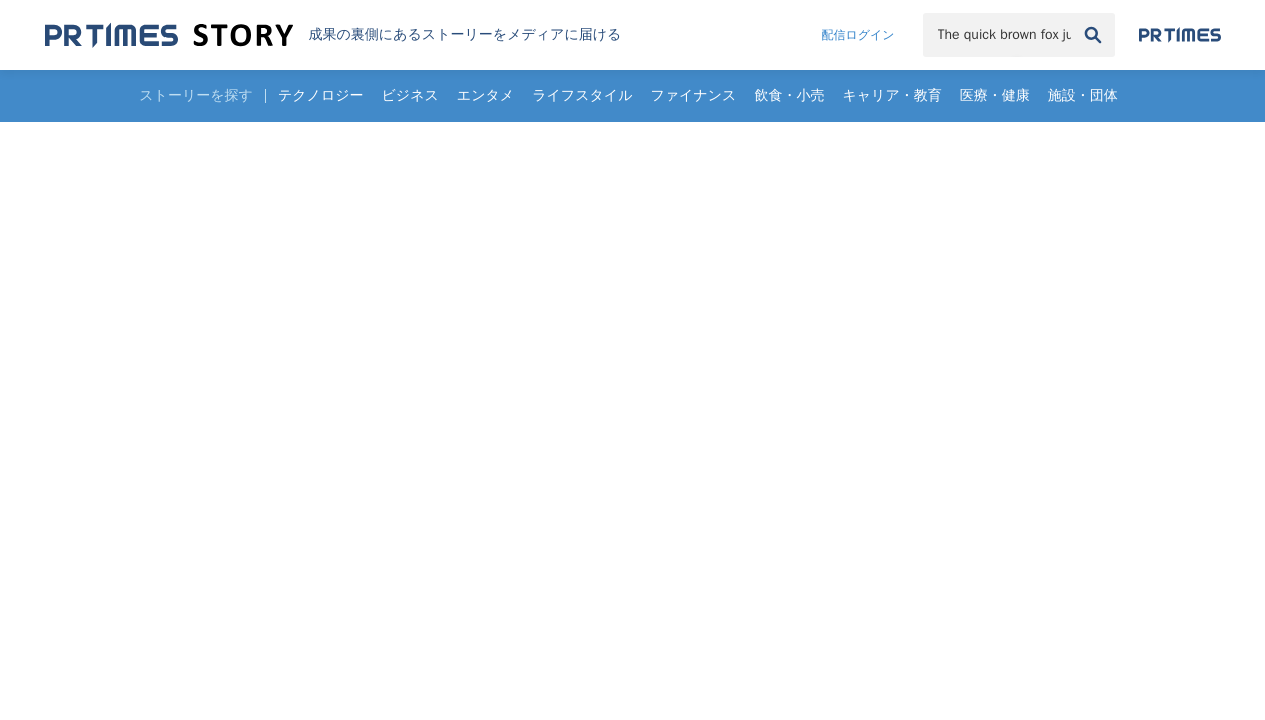 scroll, scrollTop: 0, scrollLeft: 0, axis: both 